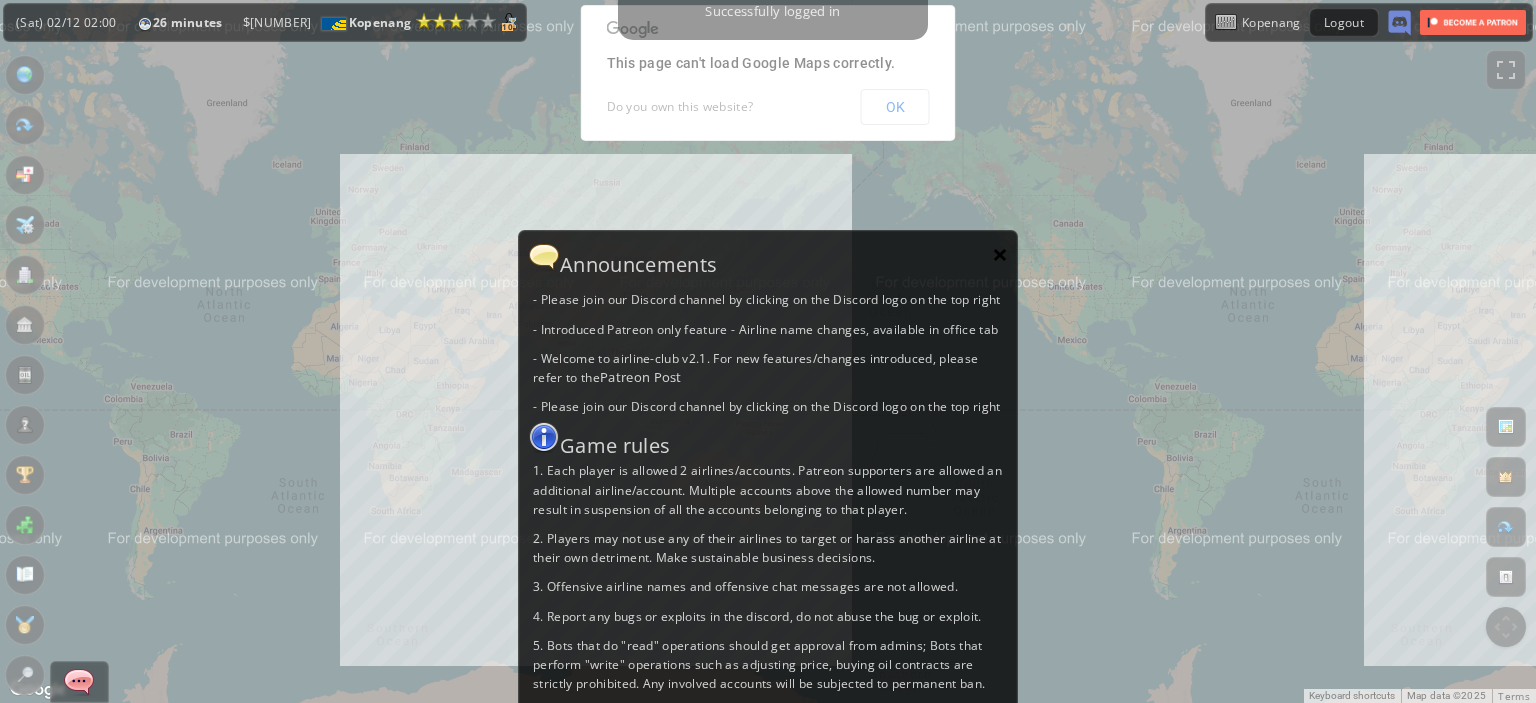 scroll, scrollTop: 0, scrollLeft: 0, axis: both 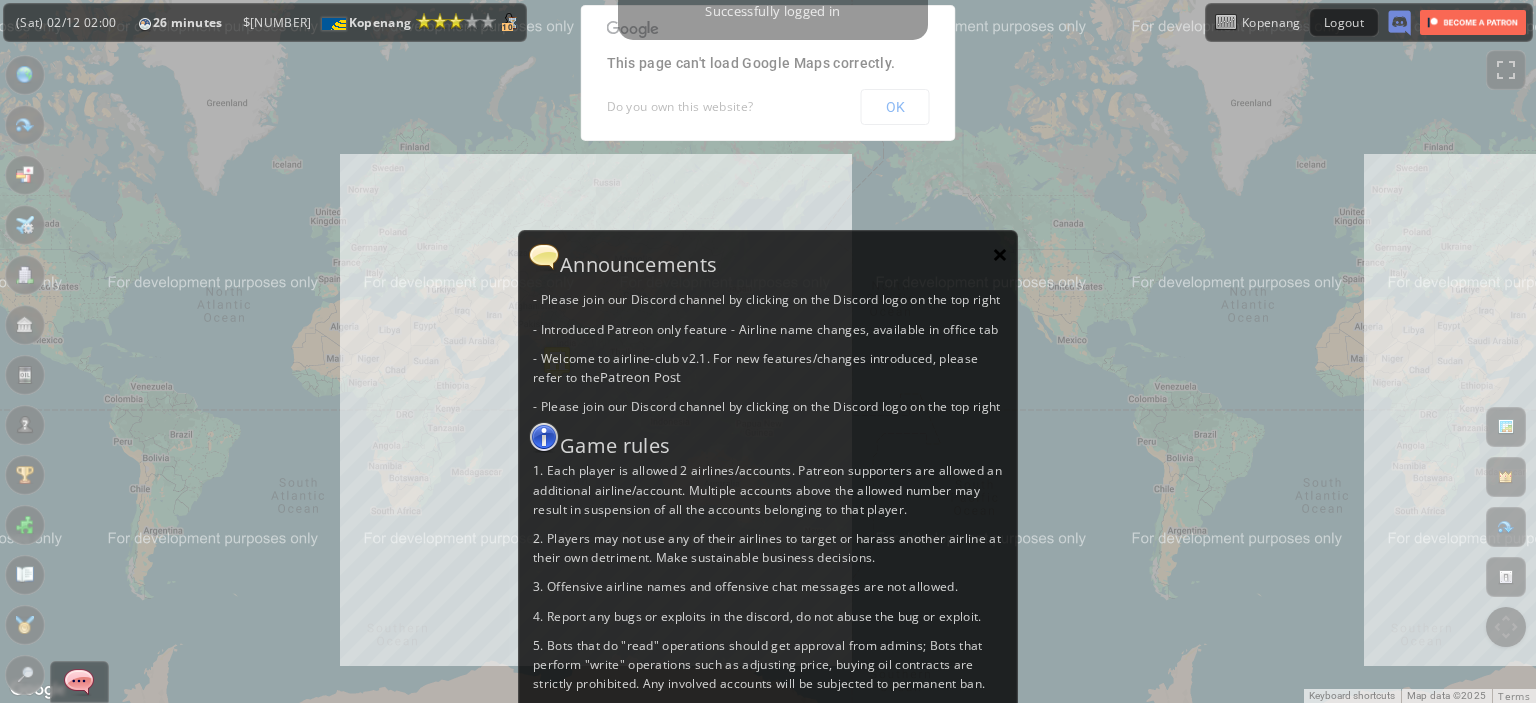 click on "×" at bounding box center (1000, 254) 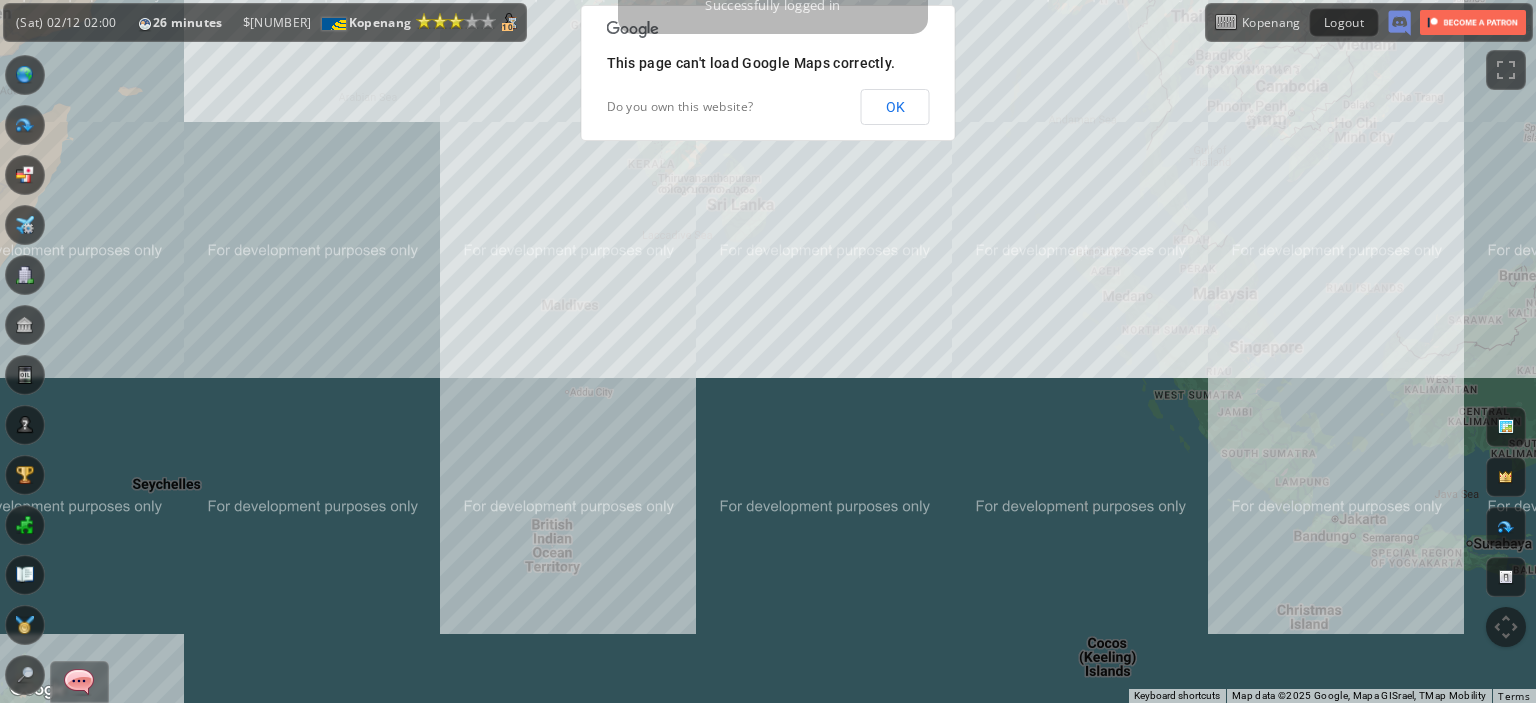 drag, startPoint x: 491, startPoint y: 311, endPoint x: 558, endPoint y: 430, distance: 136.565 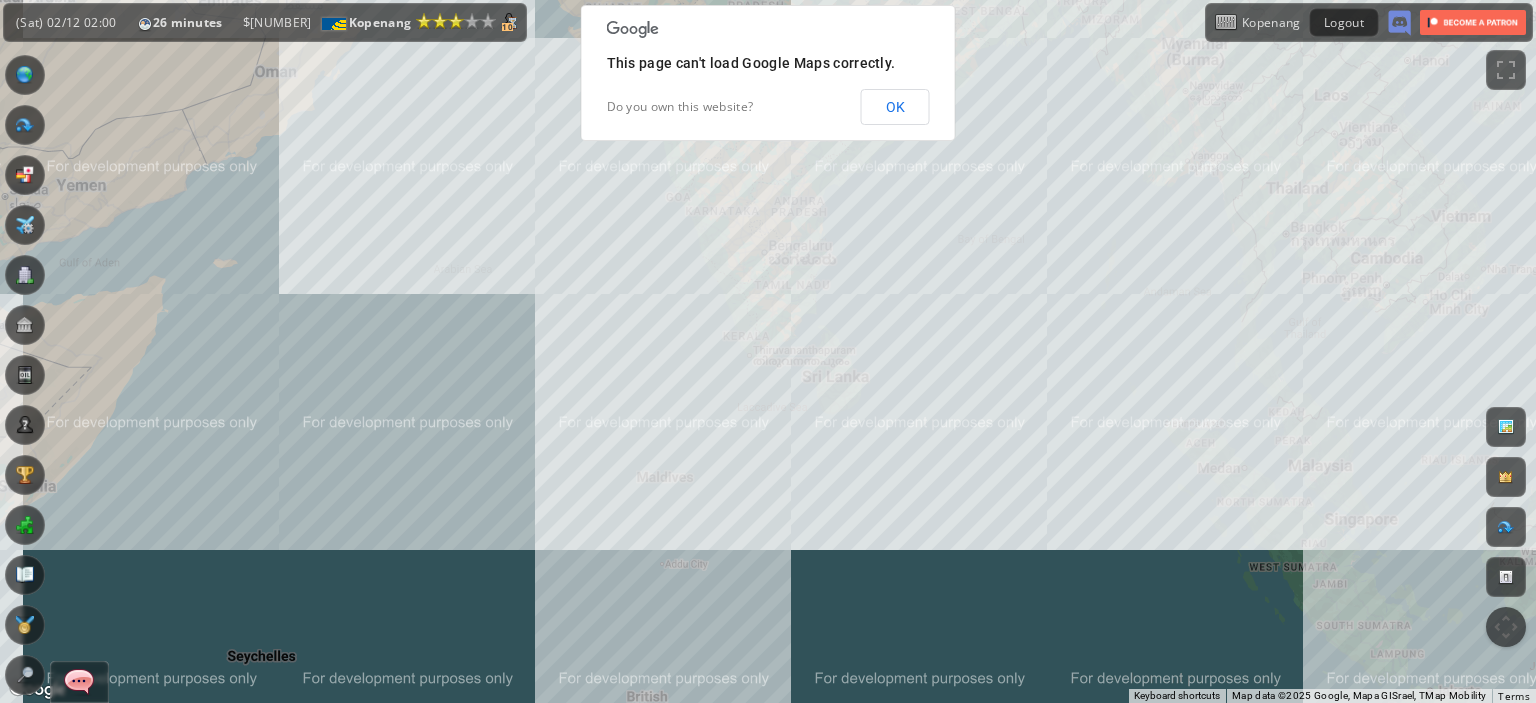 click on "To navigate, press the arrow keys." at bounding box center [768, 351] 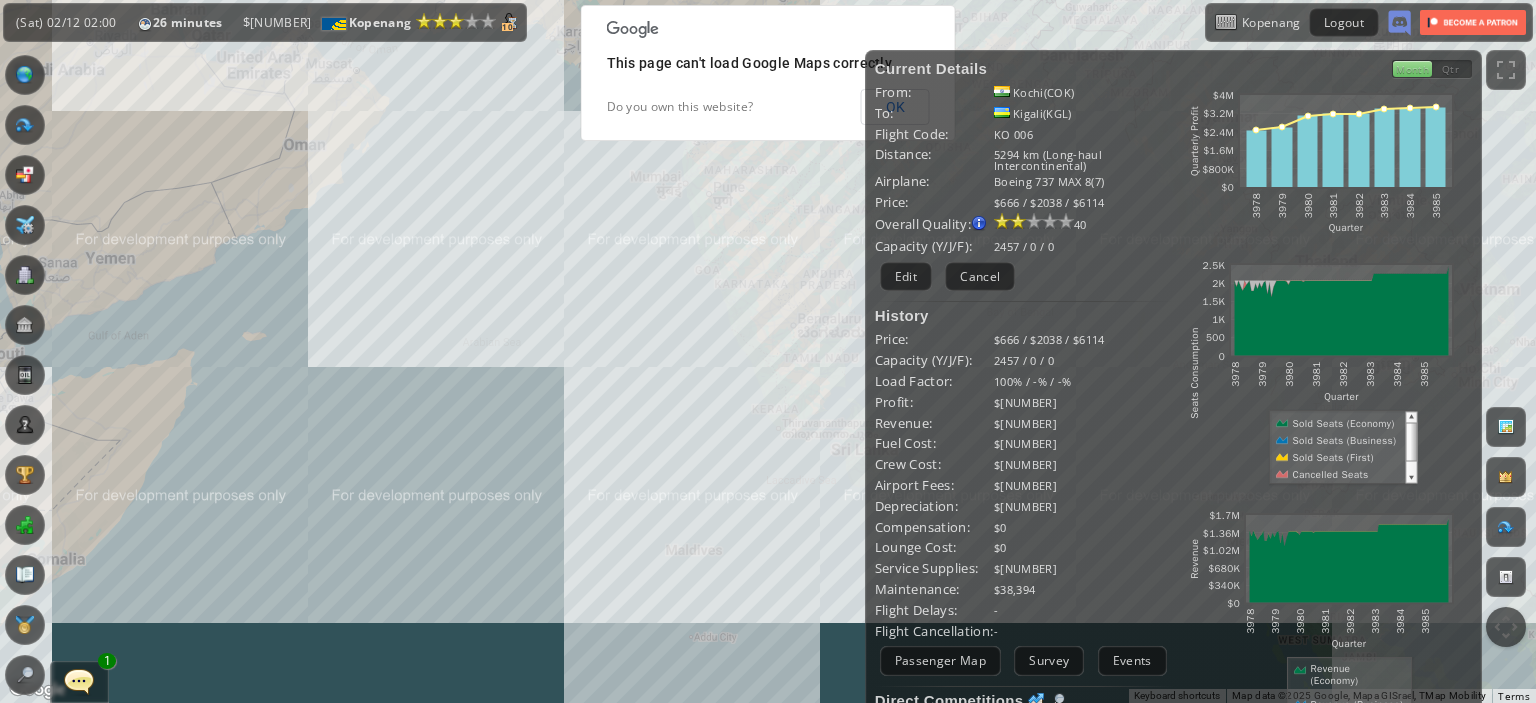 drag, startPoint x: 517, startPoint y: 463, endPoint x: 550, endPoint y: 547, distance: 90.24966 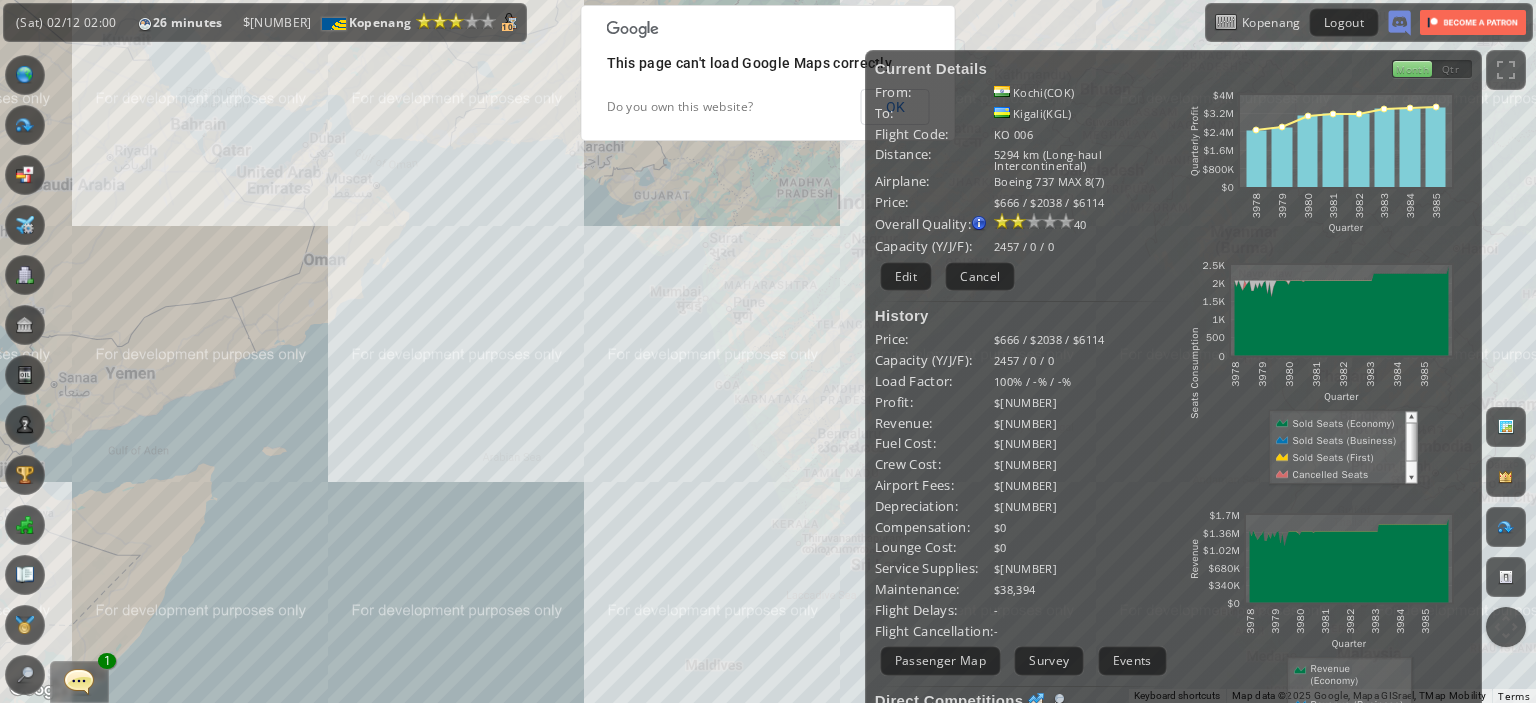 drag, startPoint x: 564, startPoint y: 413, endPoint x: 532, endPoint y: 455, distance: 52.801514 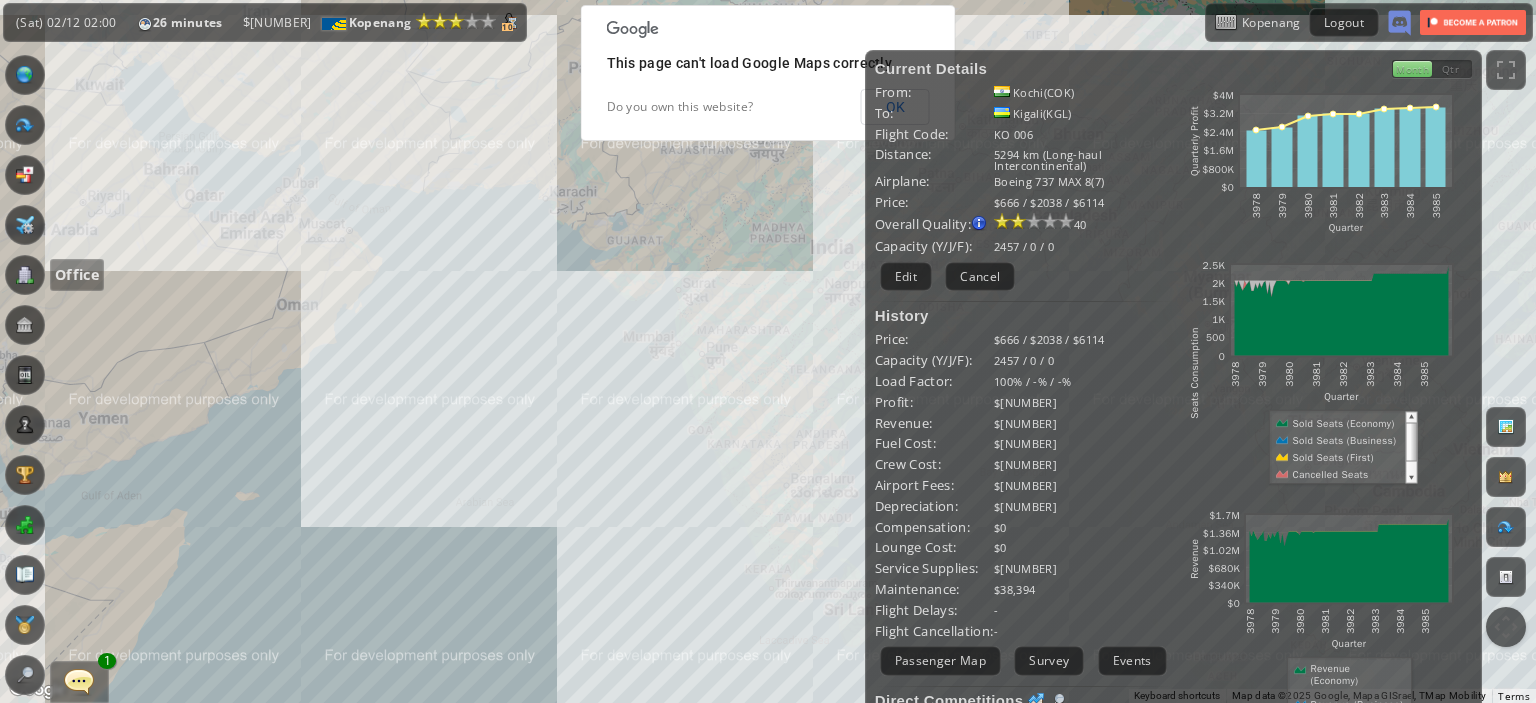 click at bounding box center [25, 275] 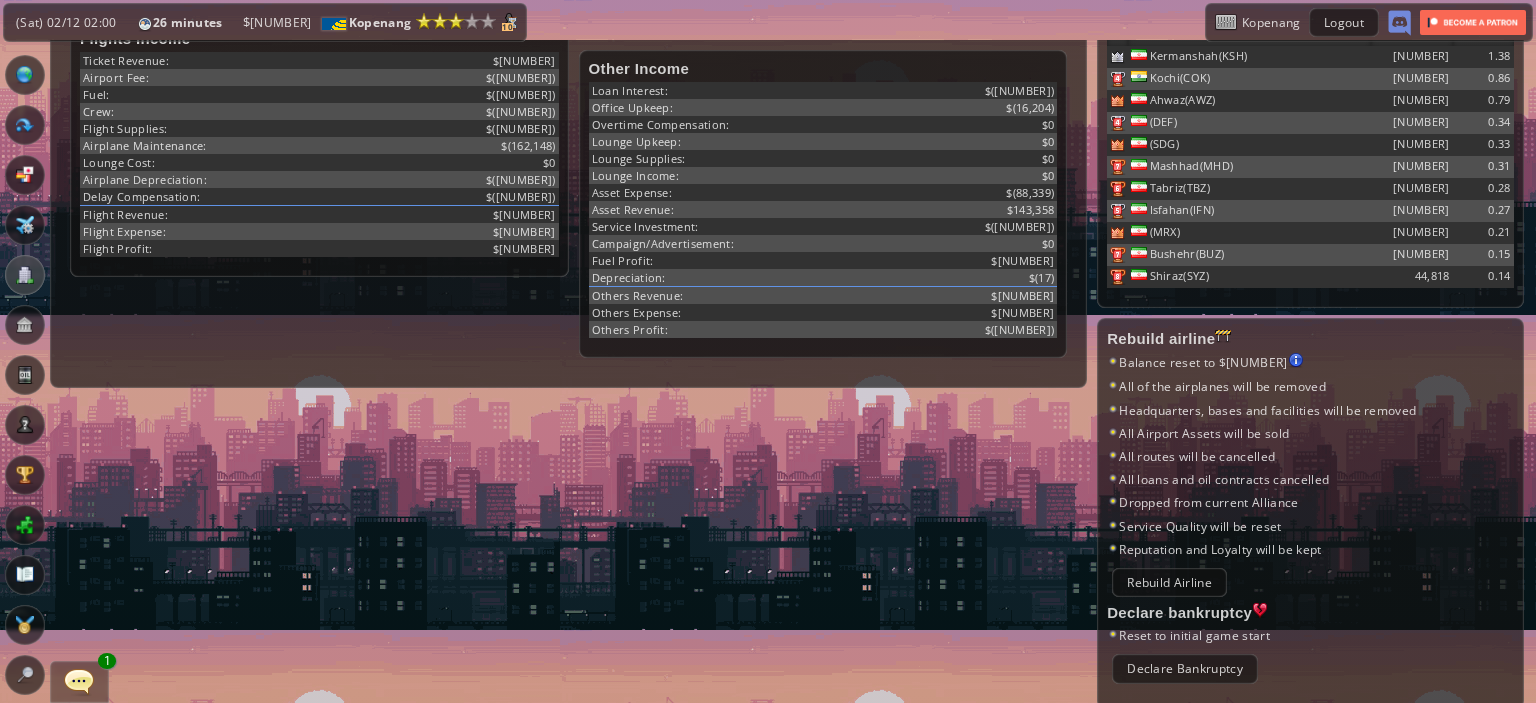 scroll, scrollTop: 0, scrollLeft: 0, axis: both 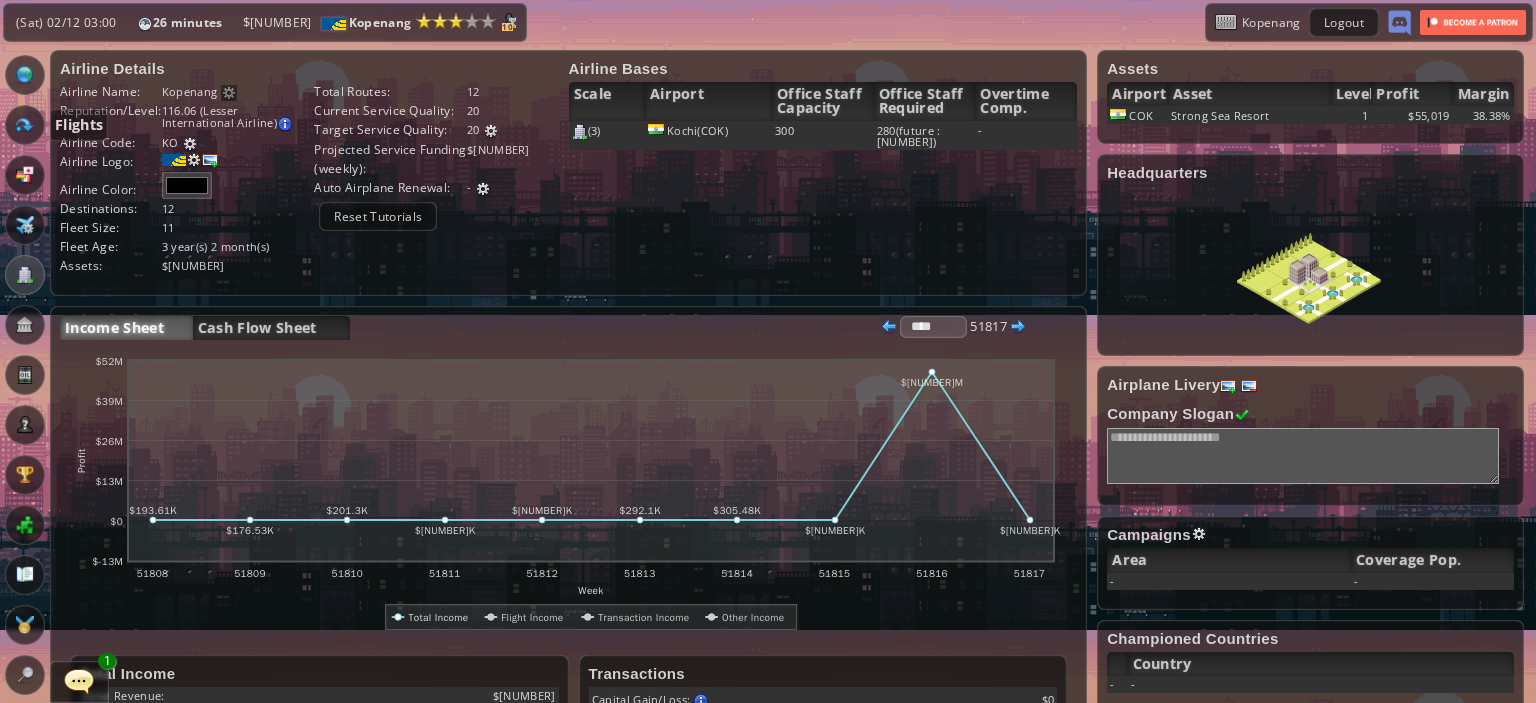 click at bounding box center (25, 125) 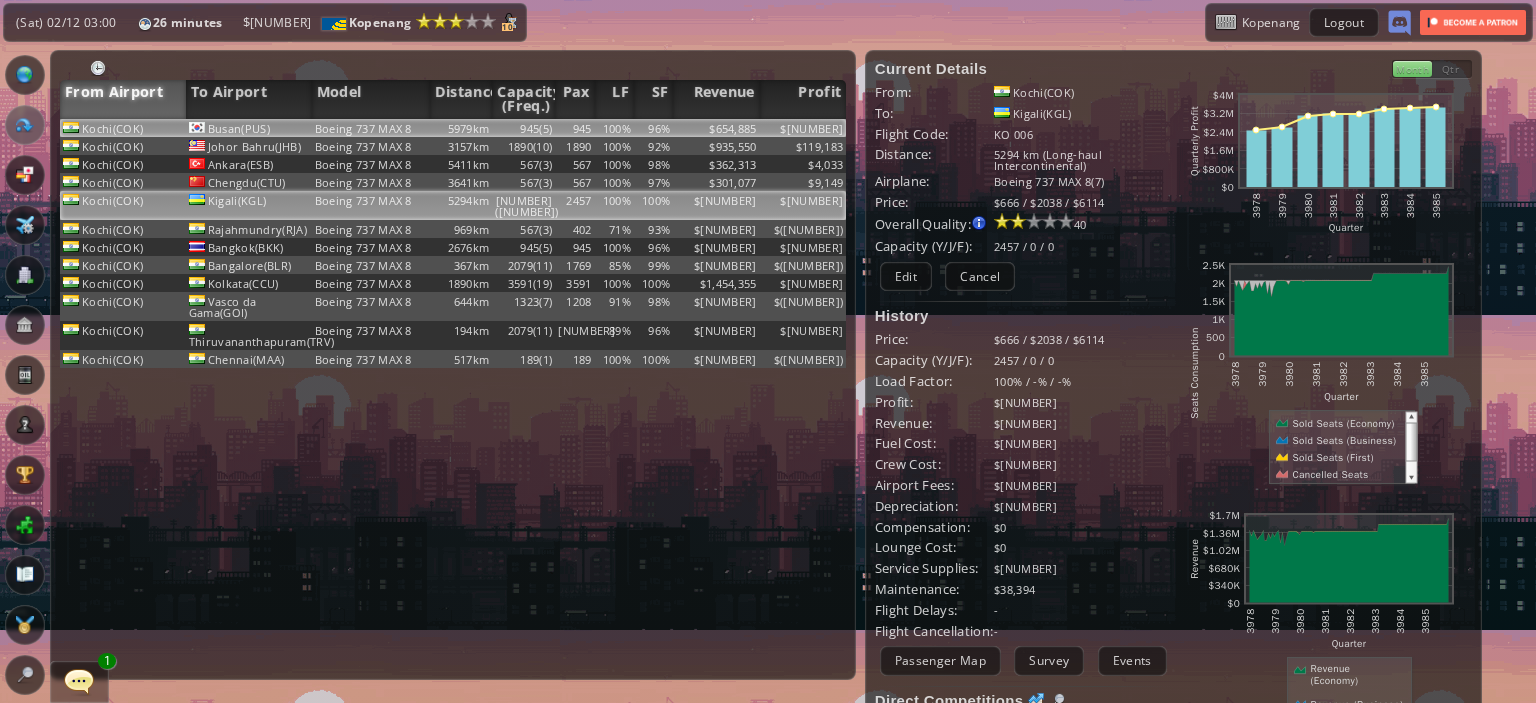 click on "100%" at bounding box center (614, 128) 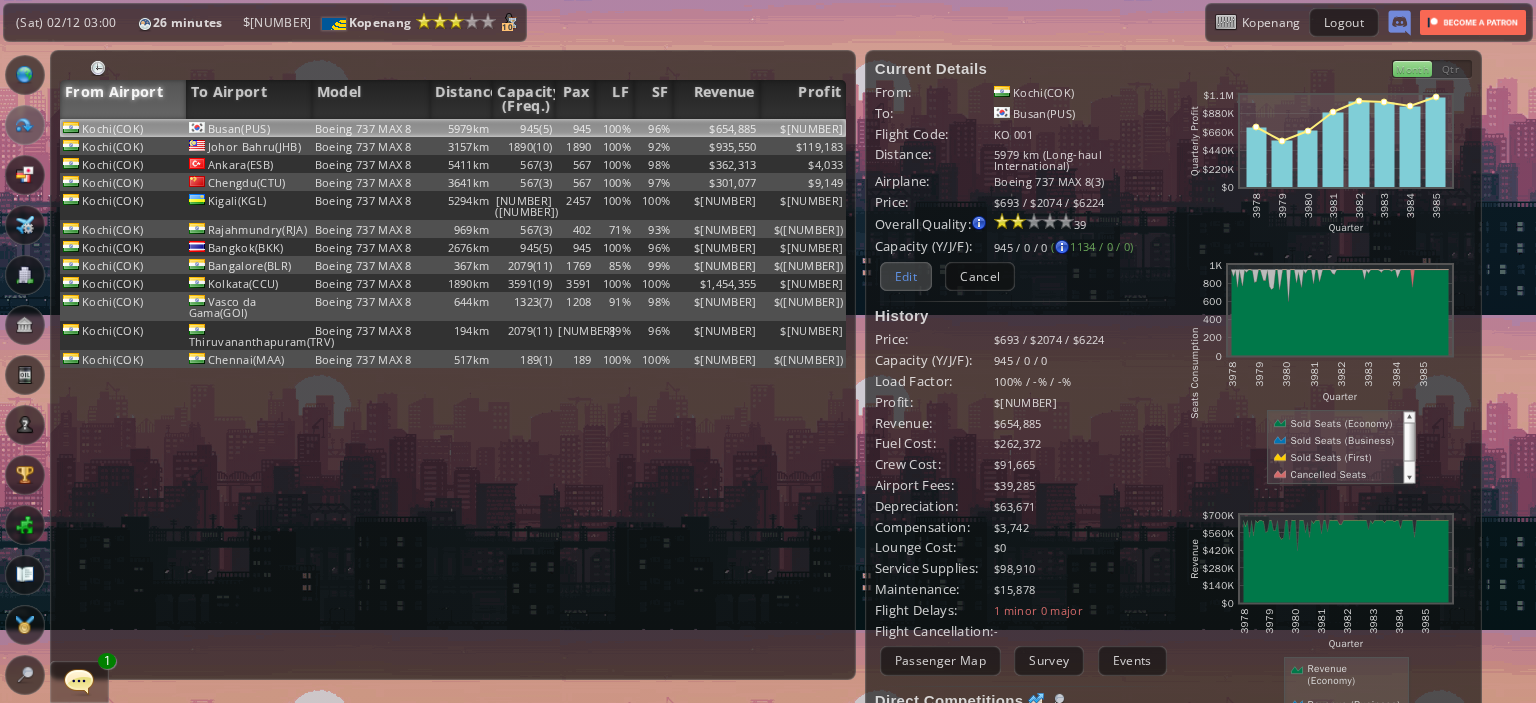 click on "Edit" at bounding box center (906, 276) 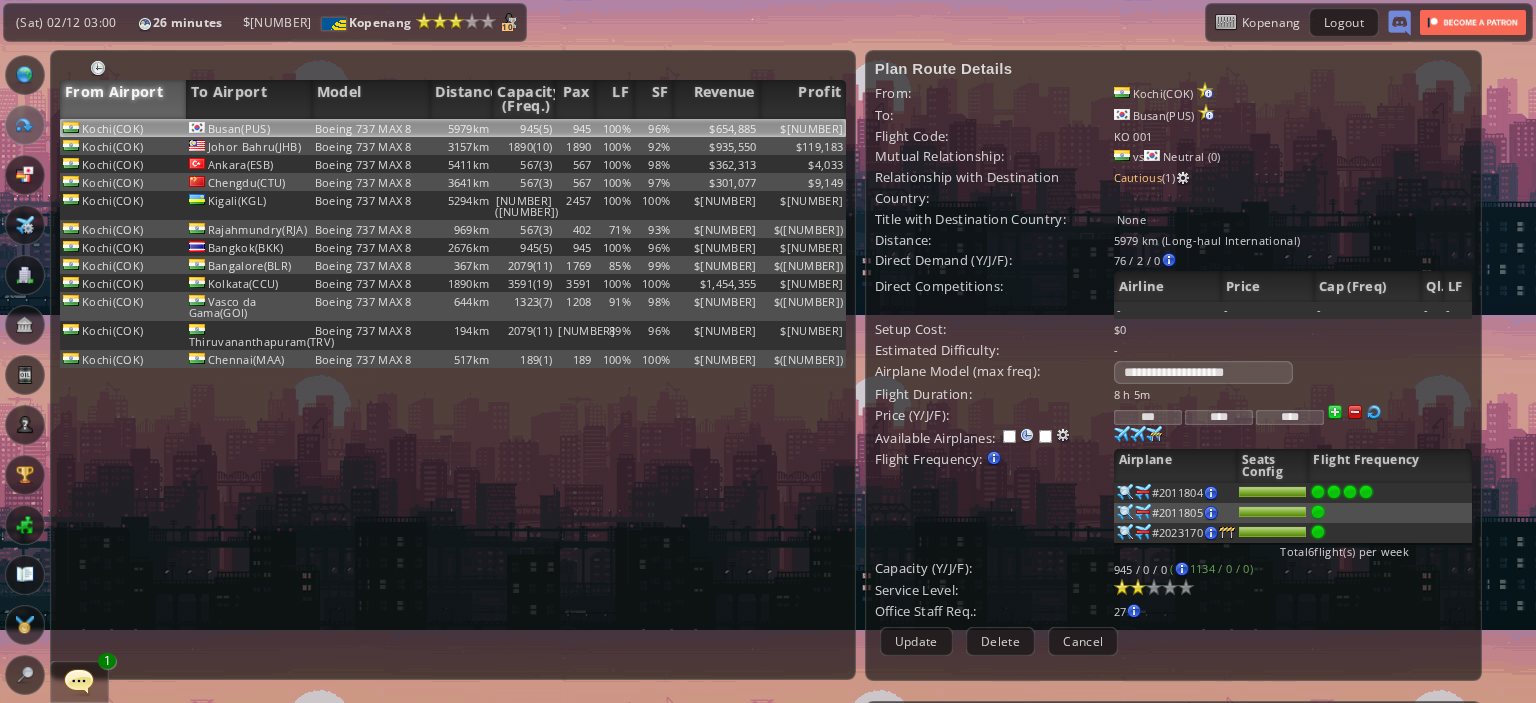 click at bounding box center (1125, 492) 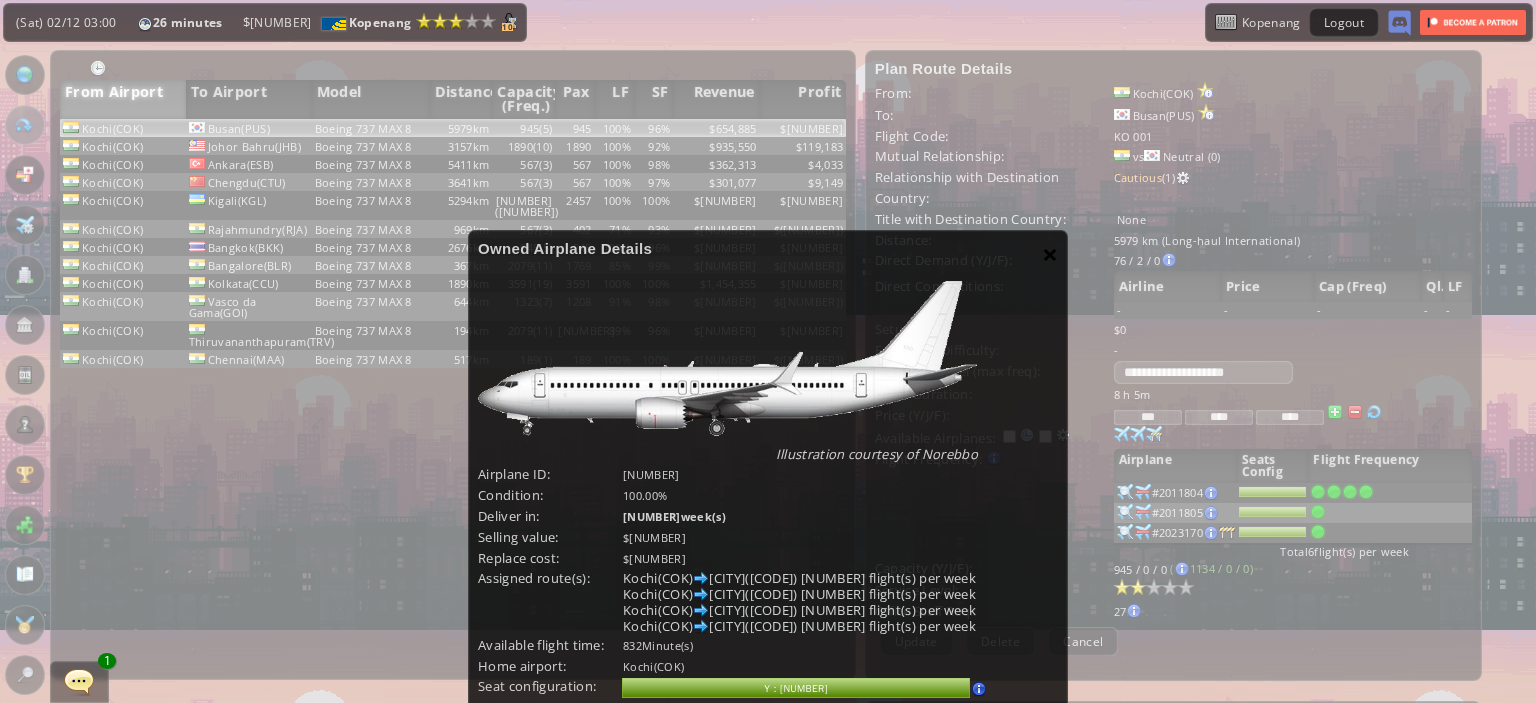 click on "×" at bounding box center (1050, 254) 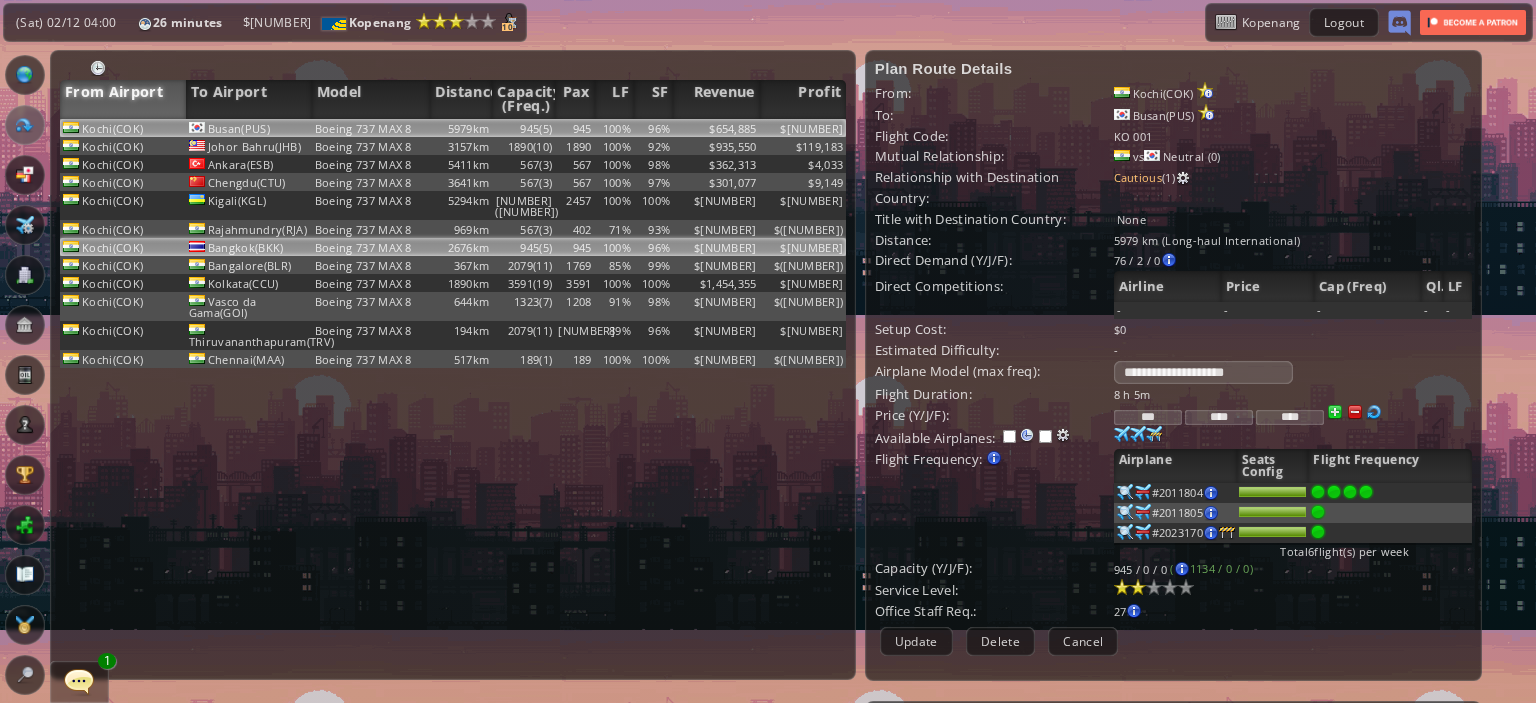 click on "$[NUMBER]" at bounding box center (716, 128) 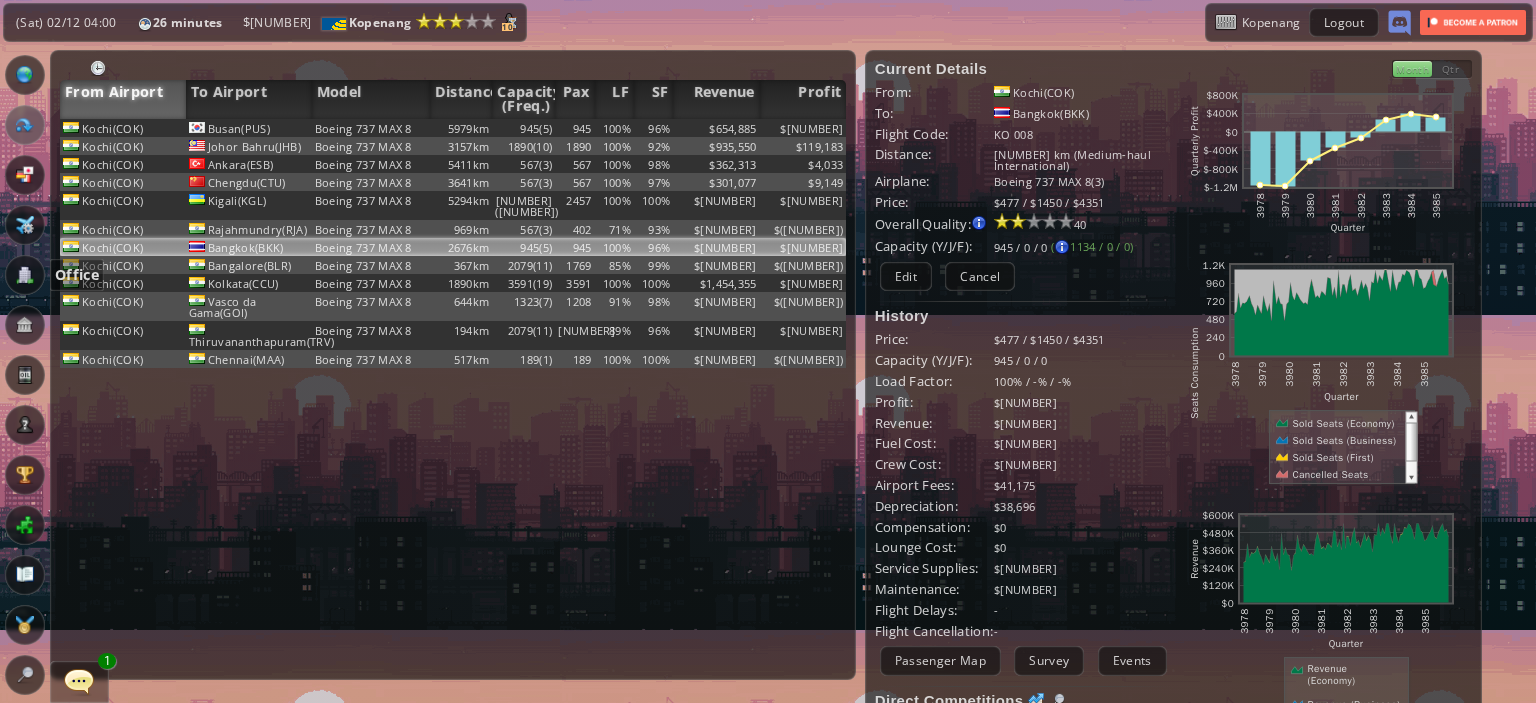 click at bounding box center [25, 275] 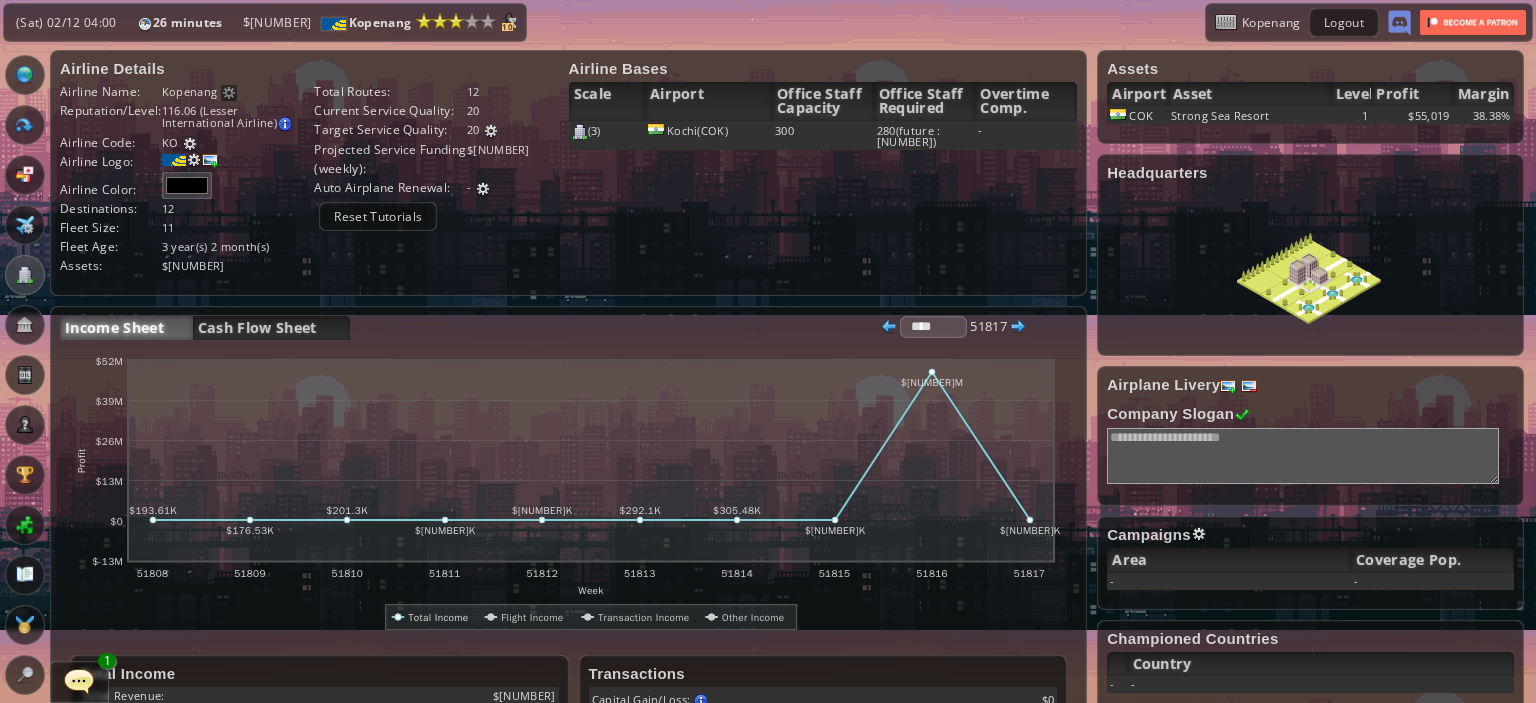 click at bounding box center (25, 125) 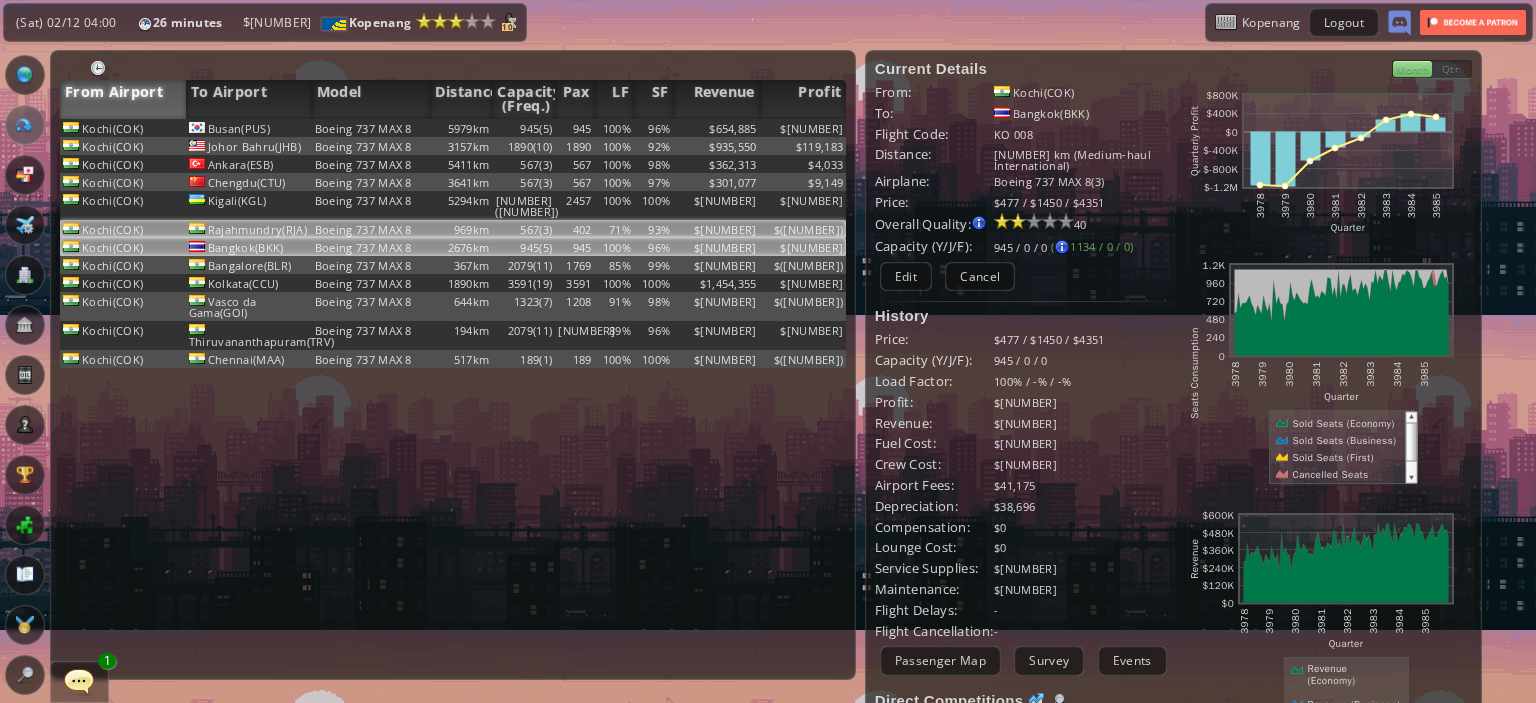 click on "$[NUMBER]" at bounding box center [716, 128] 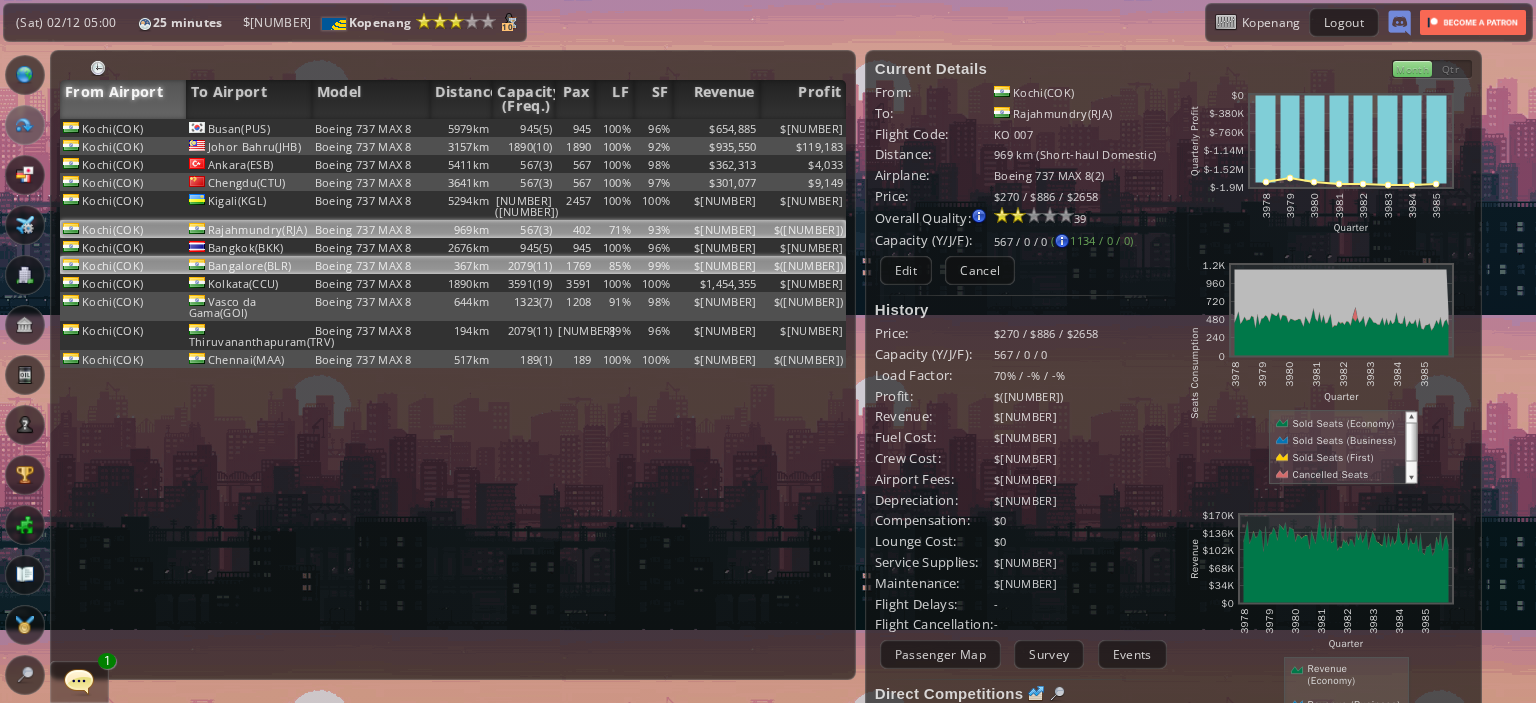 click on "$([NUMBER])" at bounding box center [803, 128] 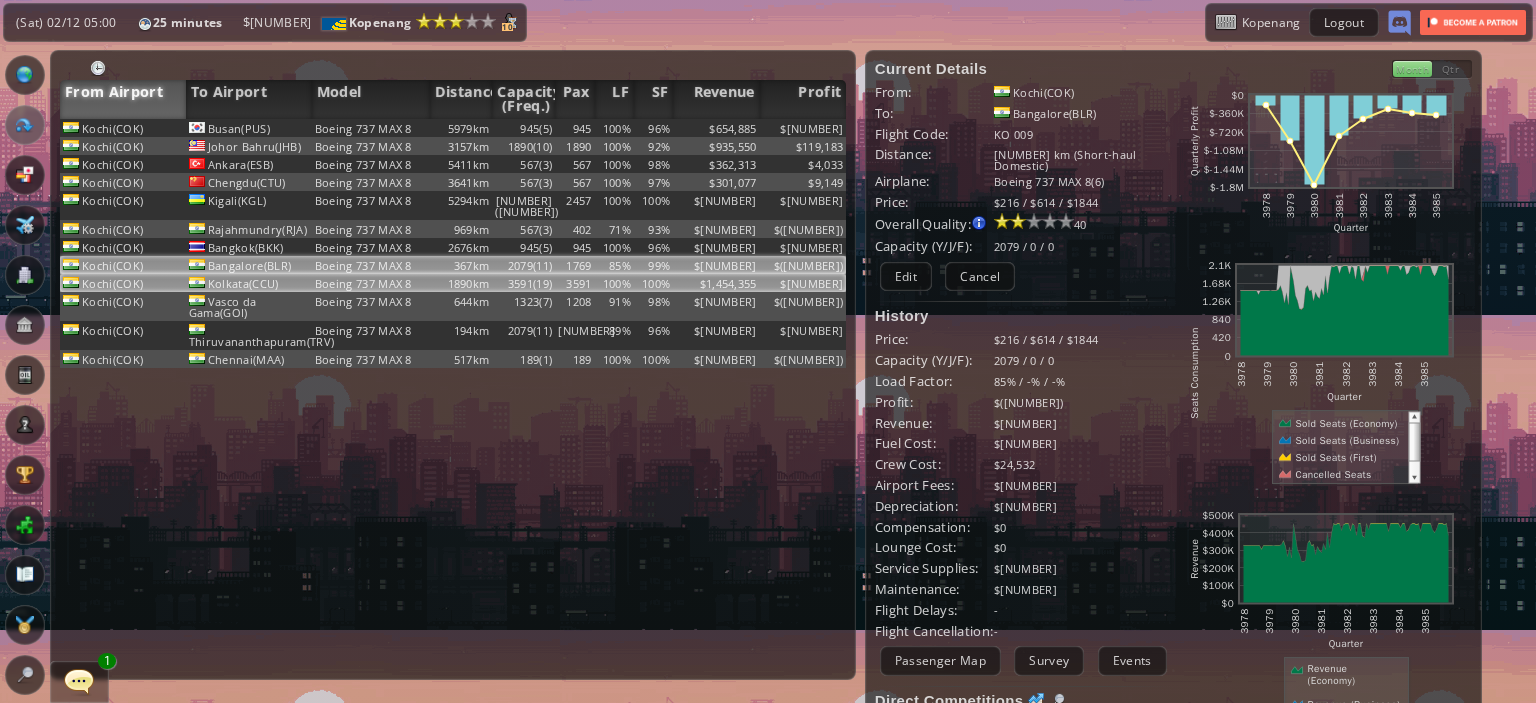 click on "$[NUMBER]" at bounding box center (803, 128) 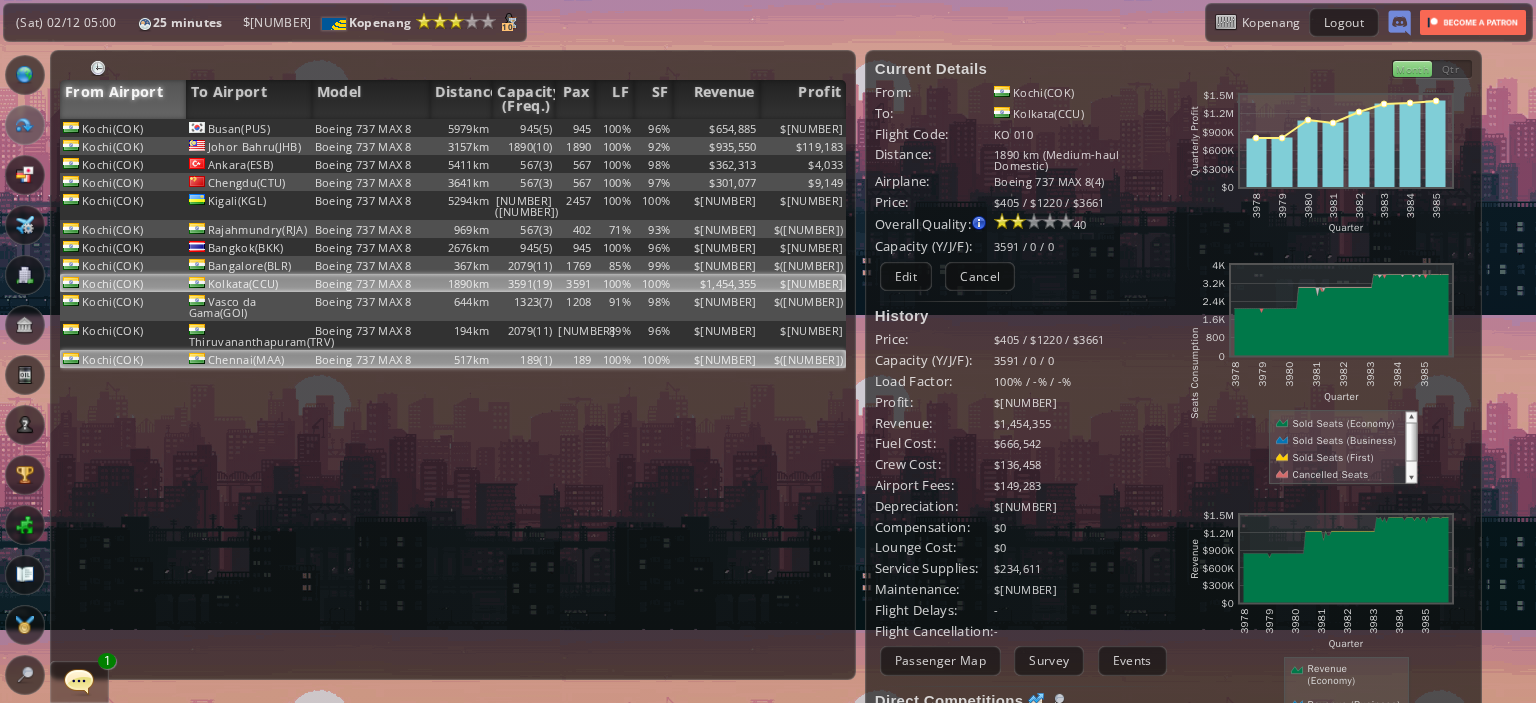 click on "$[NUMBER]" at bounding box center [716, 128] 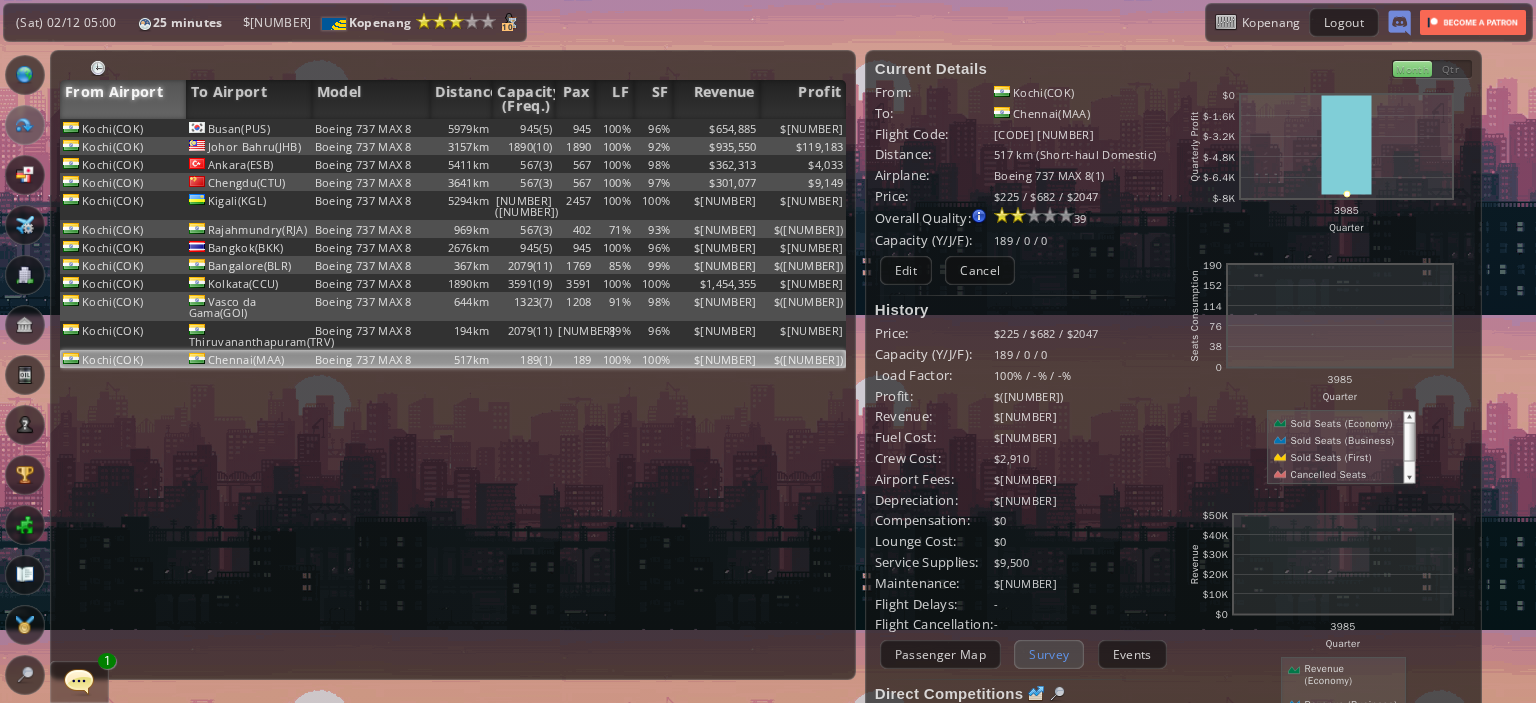 click on "Survey" at bounding box center (1049, 654) 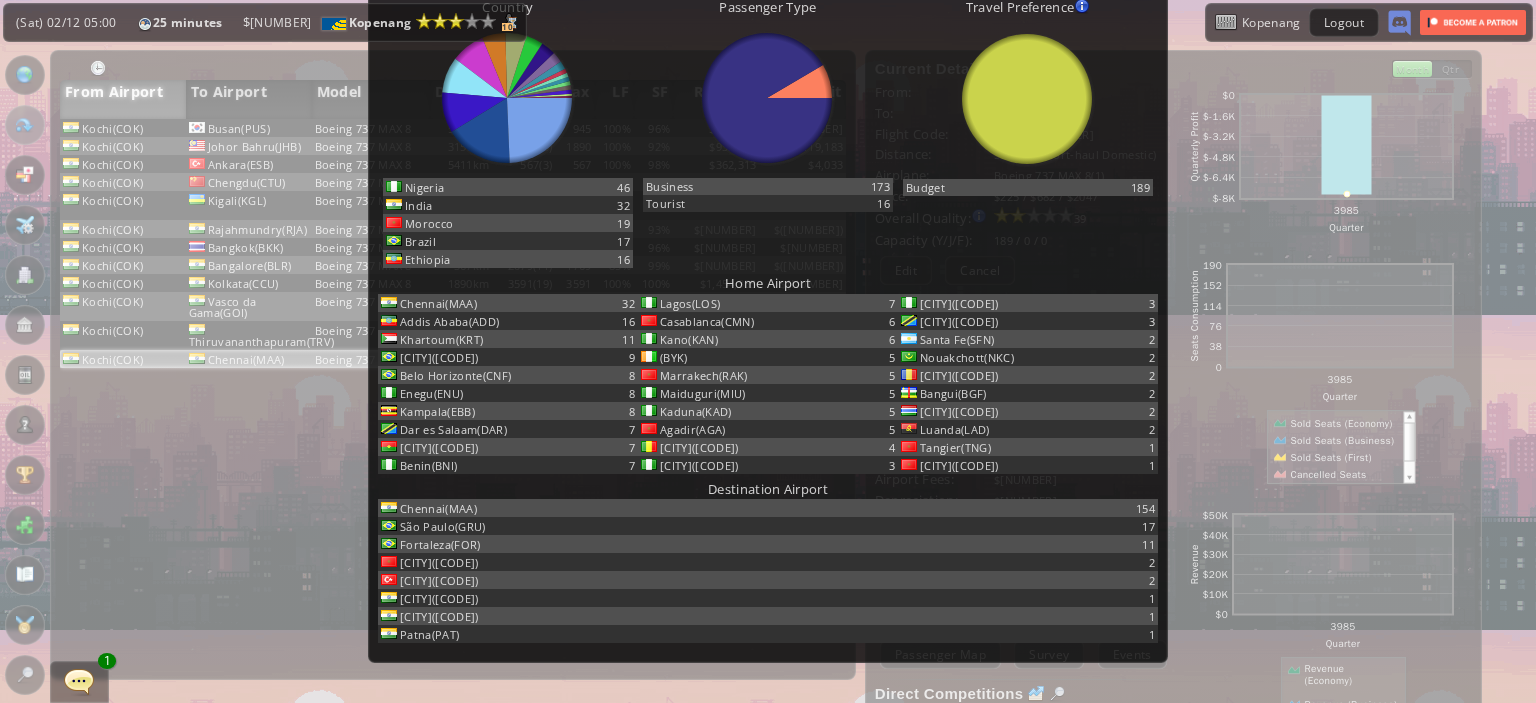 scroll, scrollTop: 0, scrollLeft: 0, axis: both 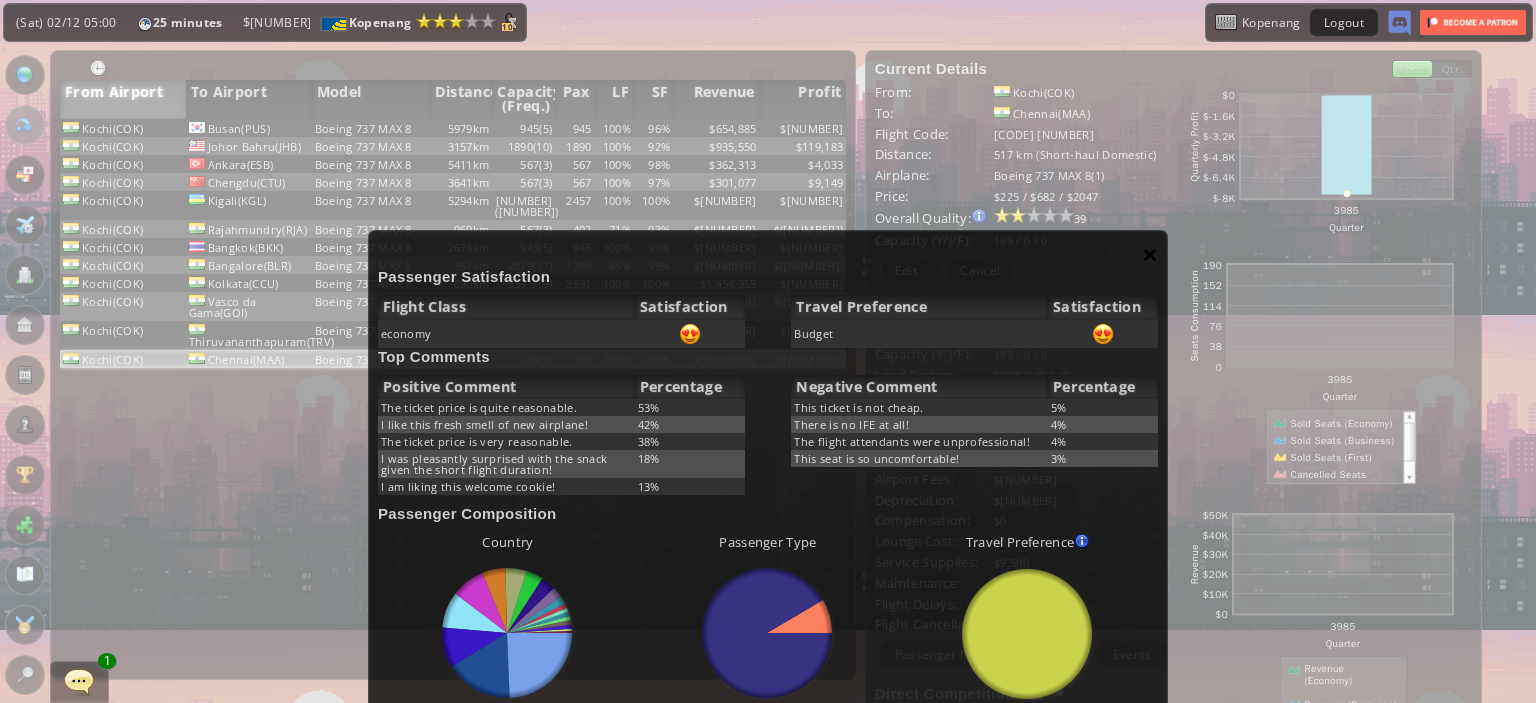 click on "×" at bounding box center [1150, 254] 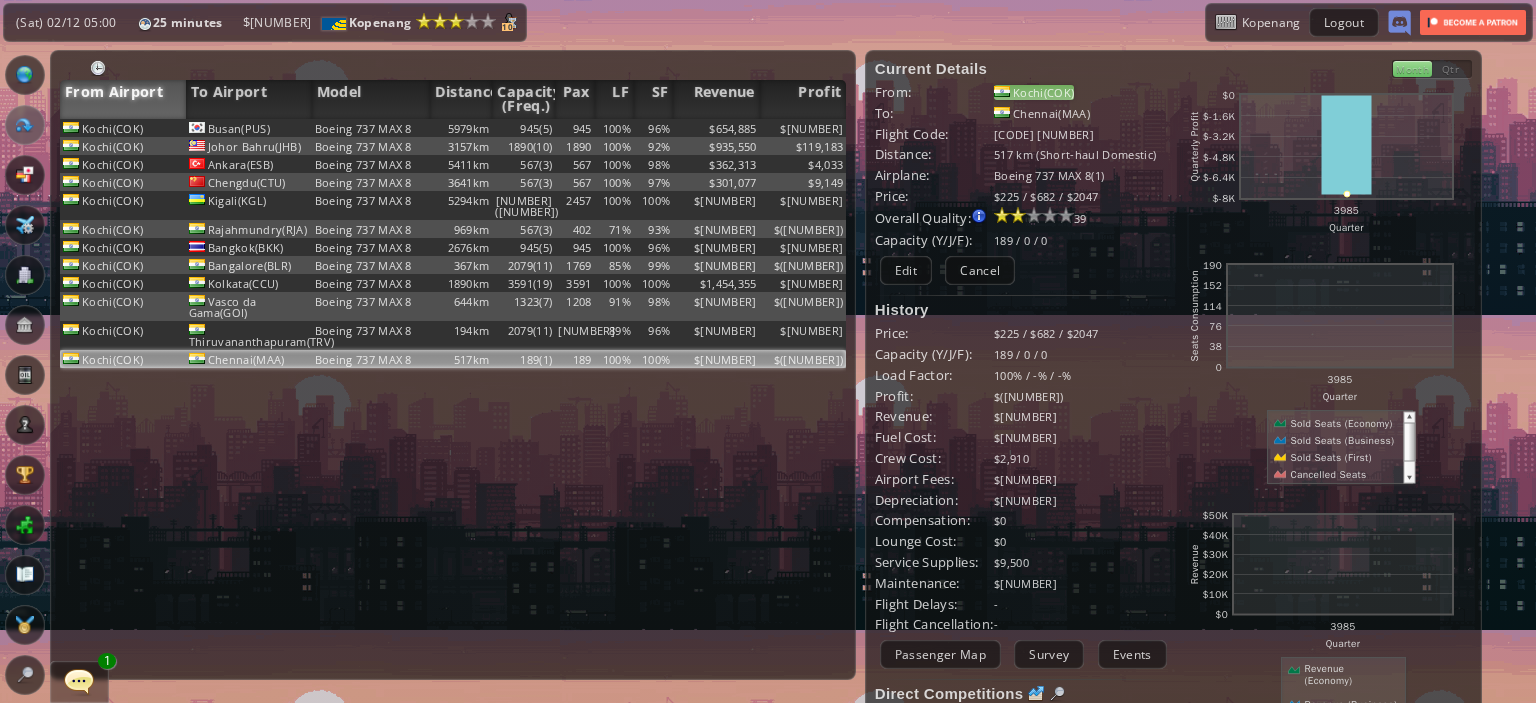 click on "Kochi(COK)" at bounding box center [1034, 92] 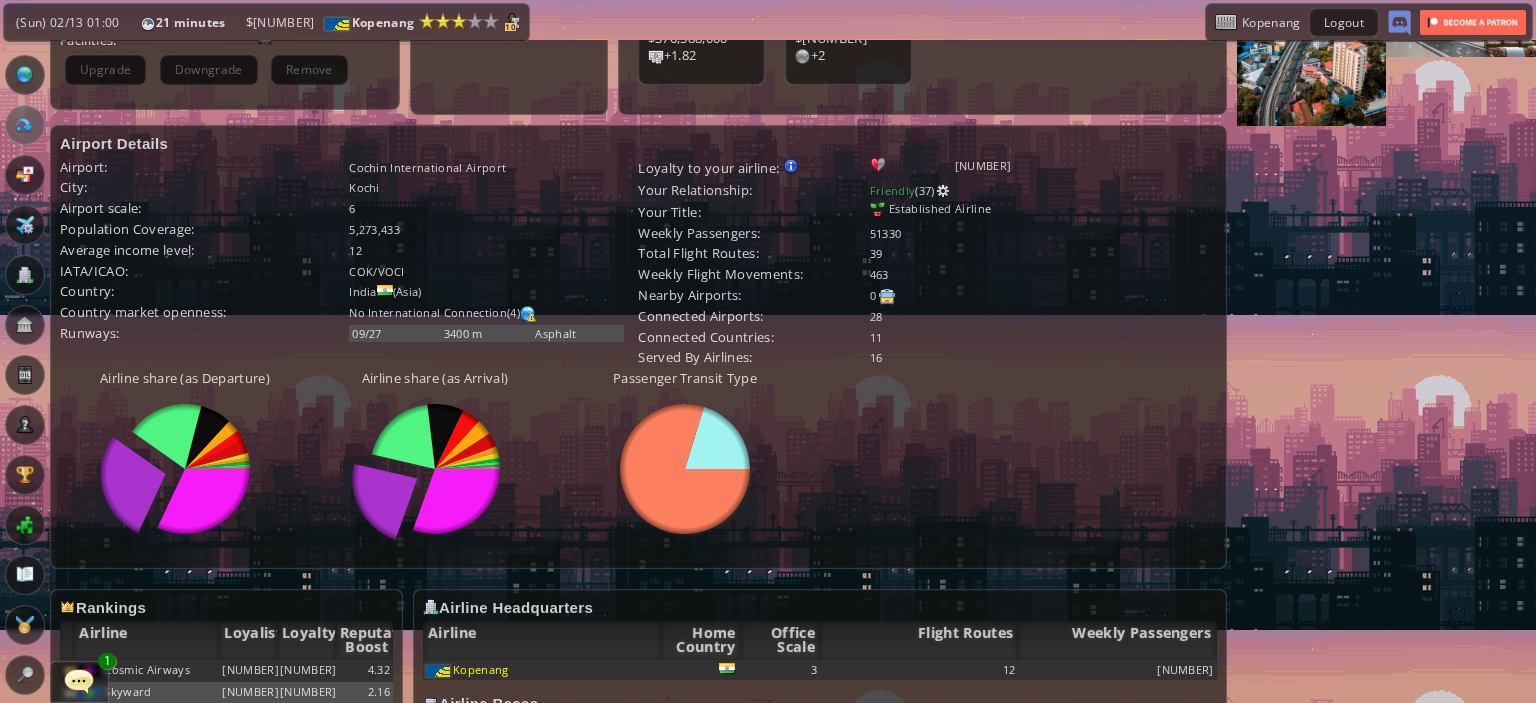scroll, scrollTop: 0, scrollLeft: 0, axis: both 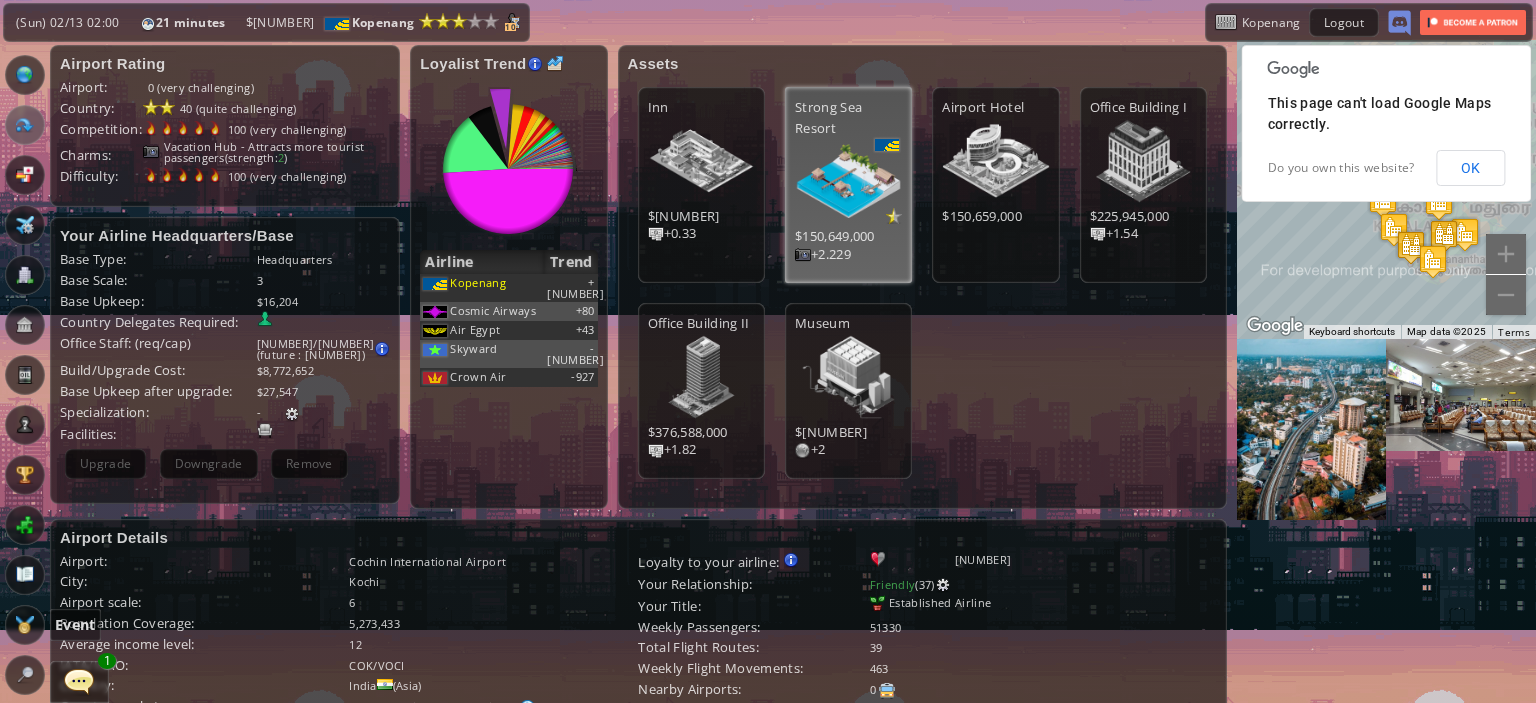 click at bounding box center [25, 625] 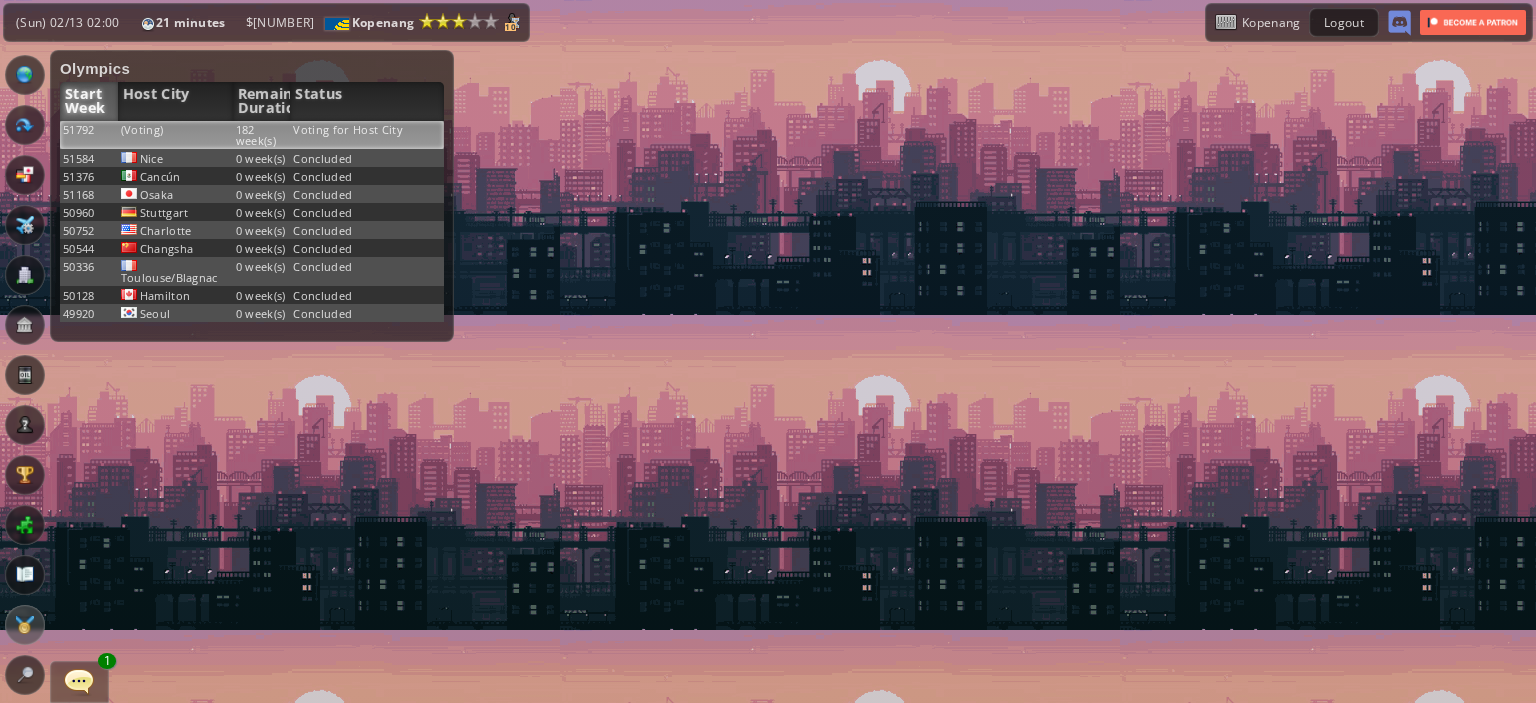 click on "182 week(s)" at bounding box center [262, 135] 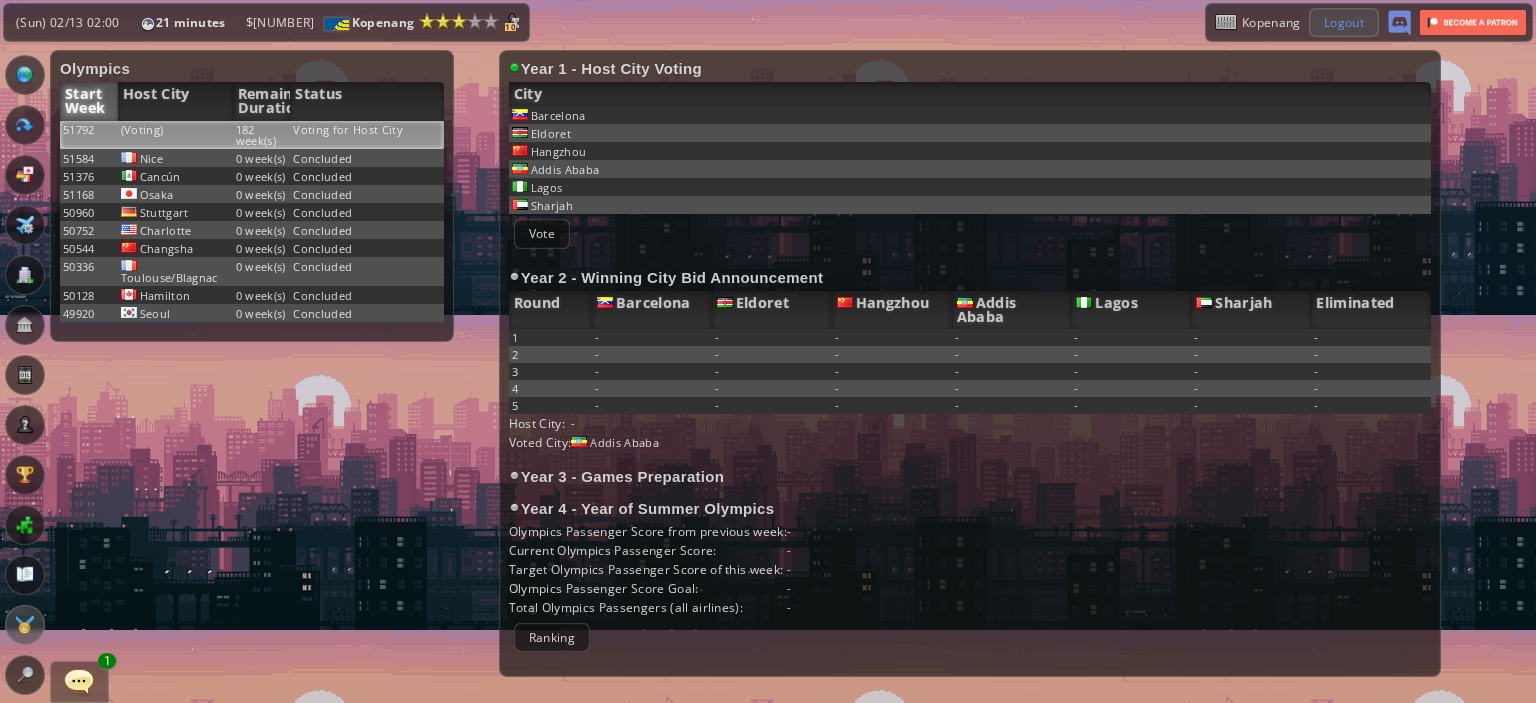 click on "Logout" at bounding box center [1344, 22] 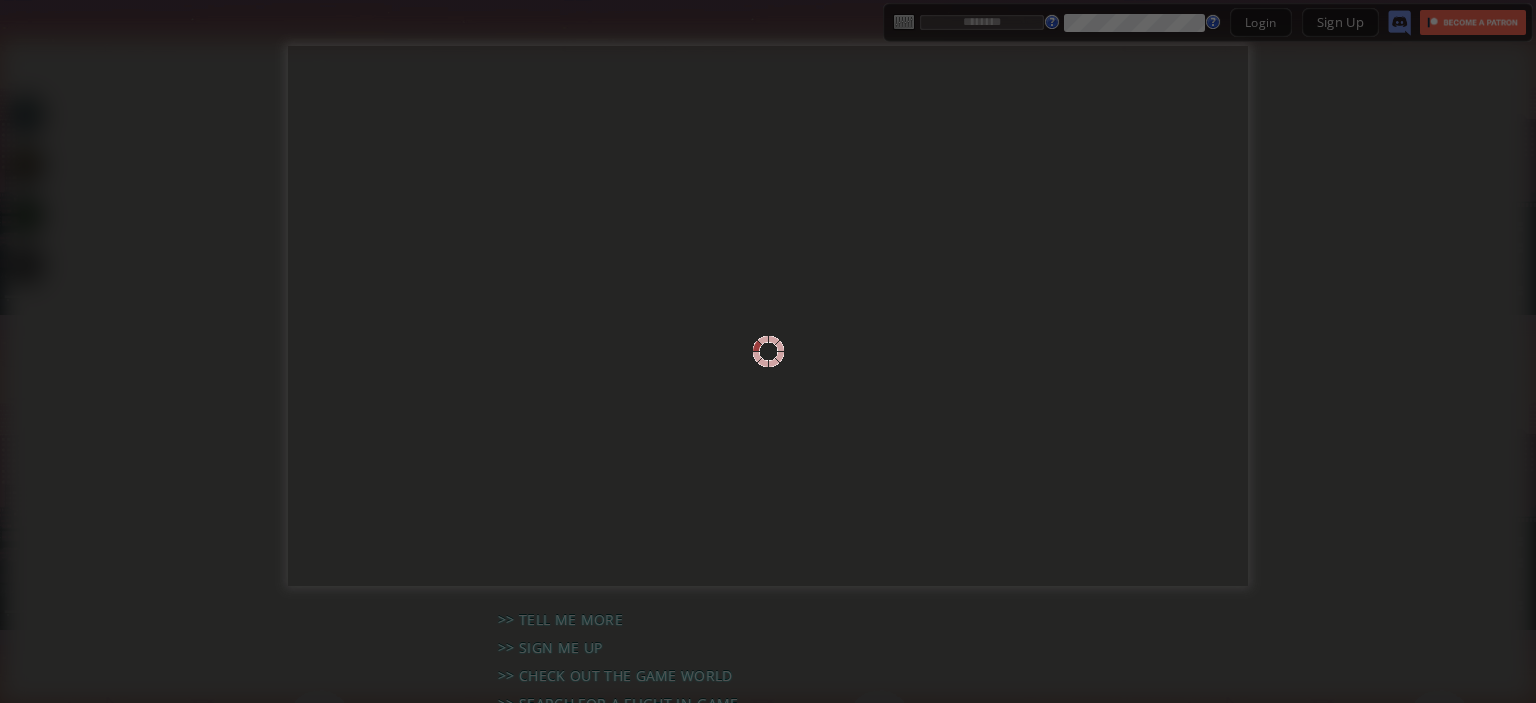 scroll, scrollTop: 0, scrollLeft: 0, axis: both 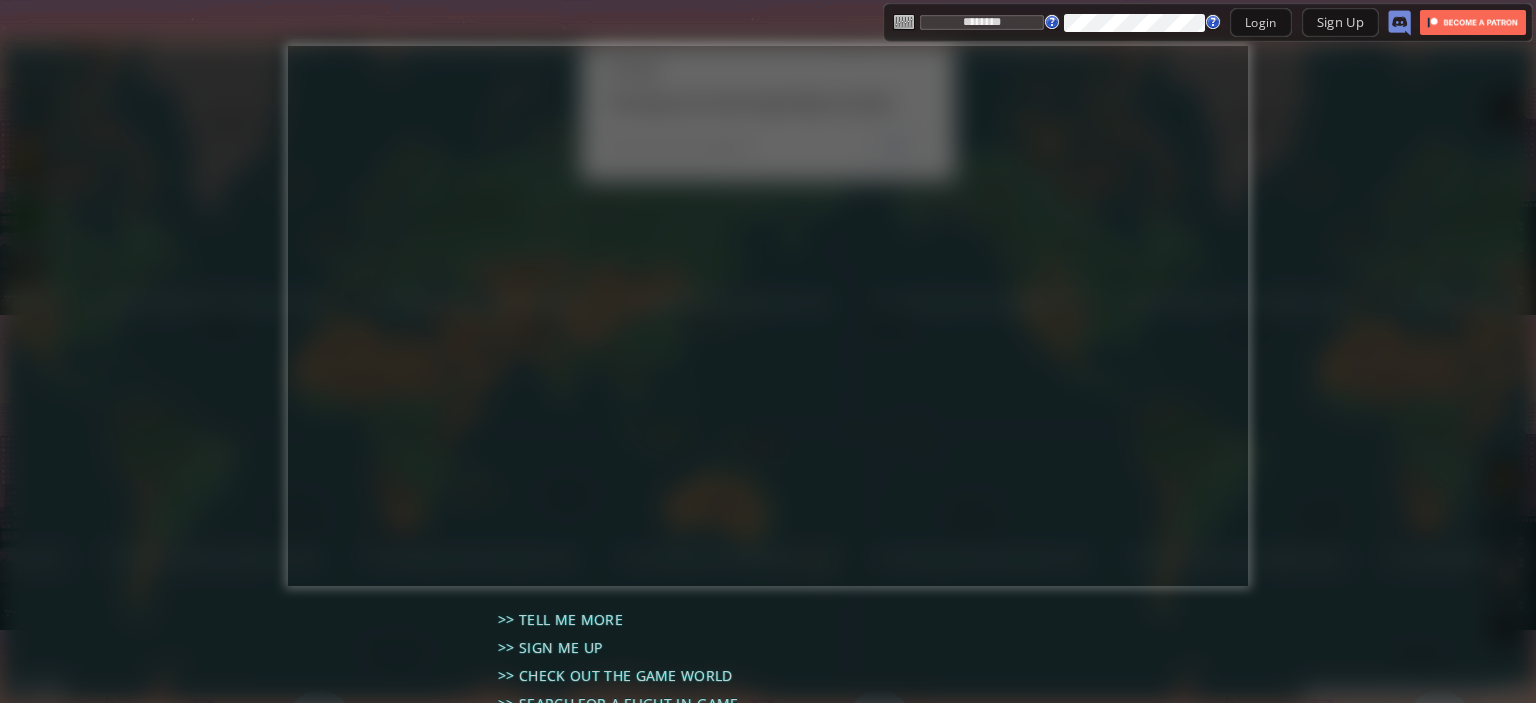 click on "********" at bounding box center (982, 22) 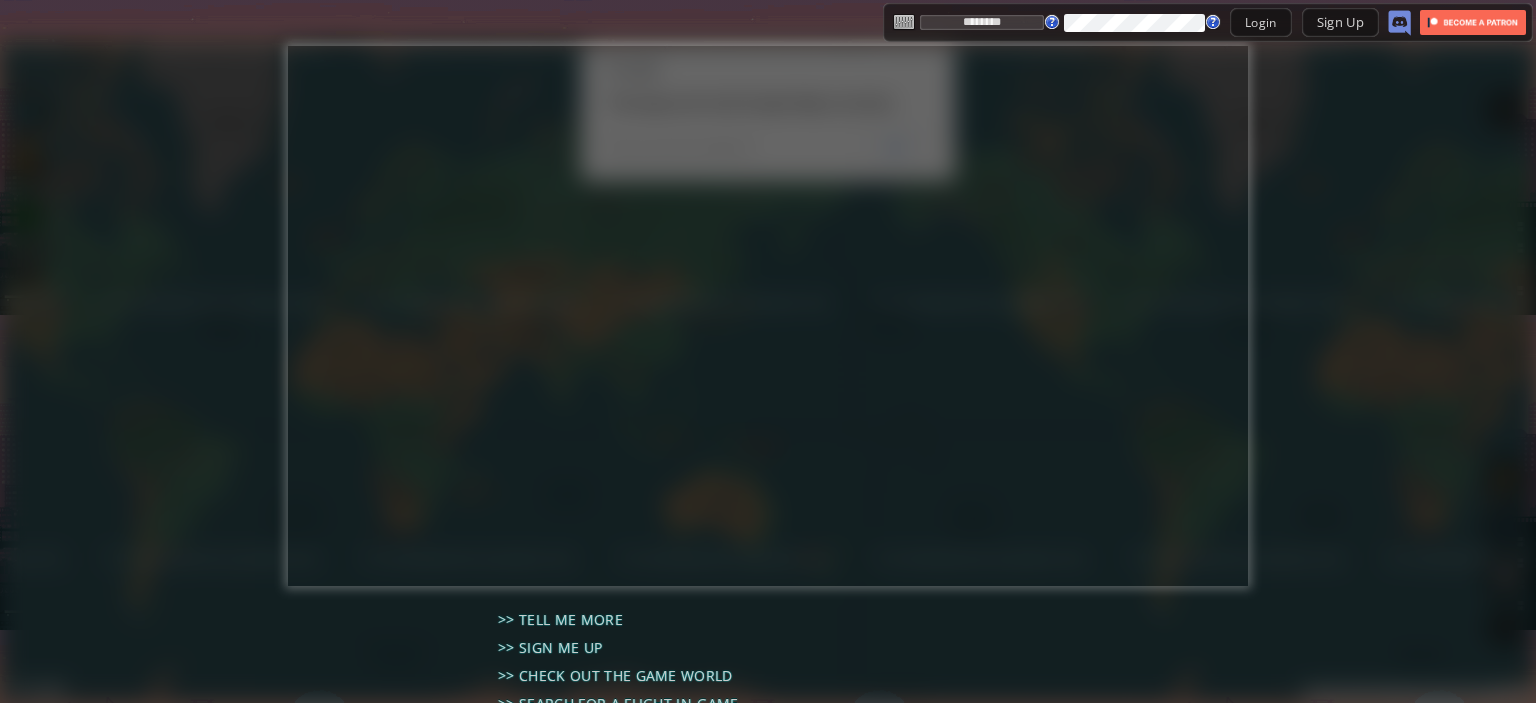 type on "*********" 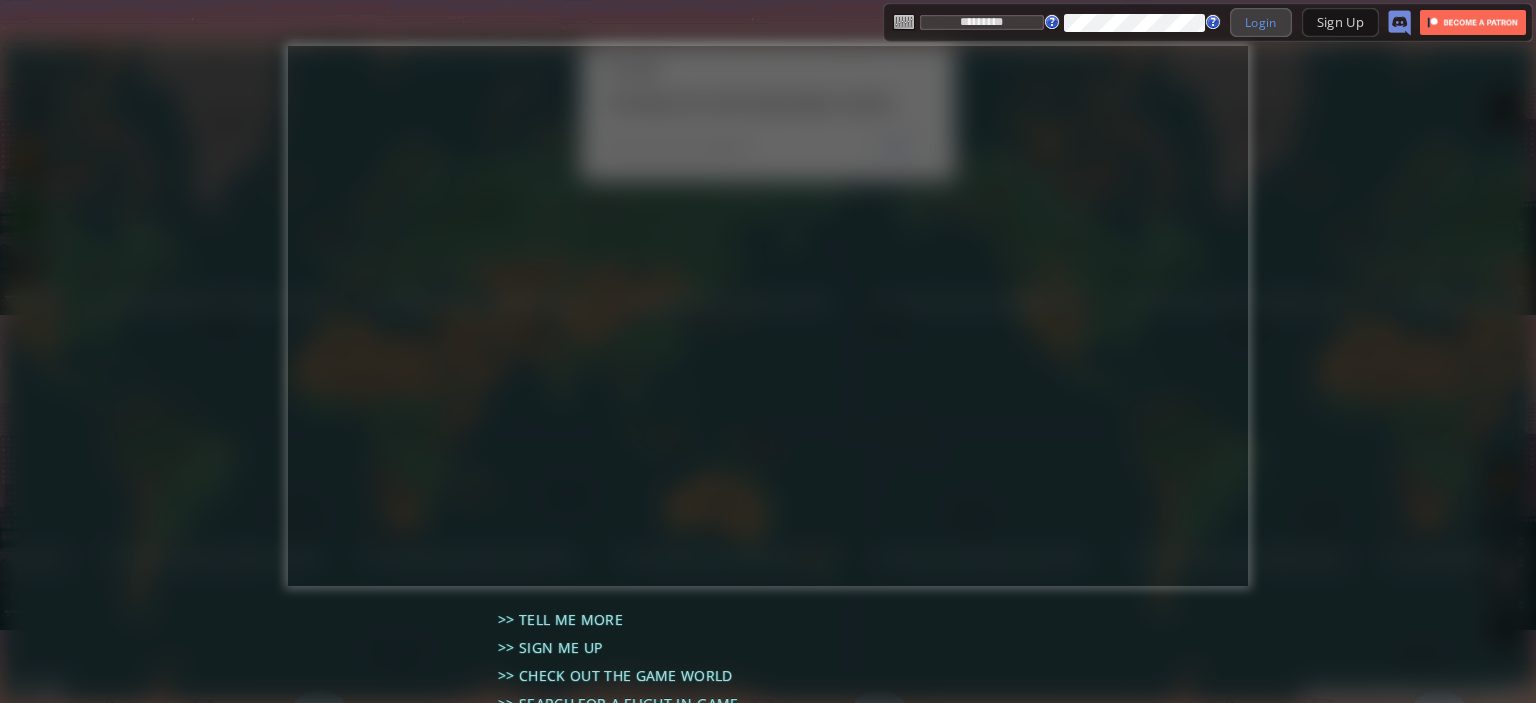 click on "Login" at bounding box center (1261, 22) 